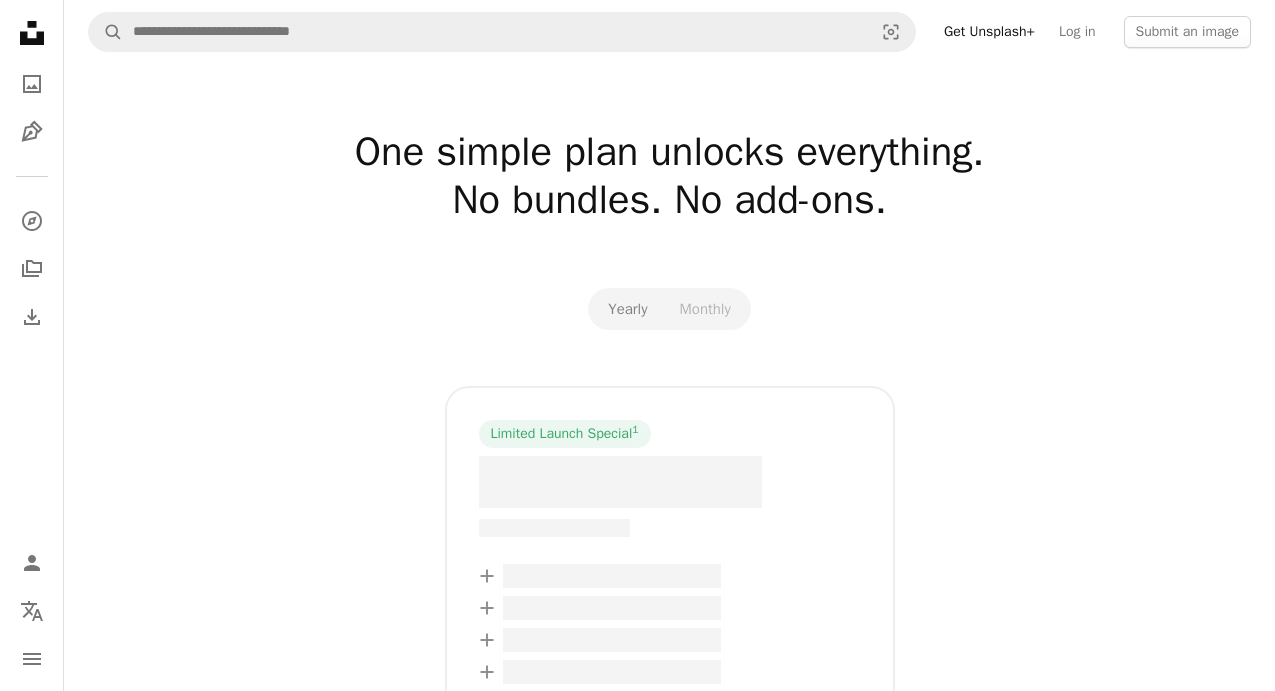 scroll, scrollTop: 0, scrollLeft: 0, axis: both 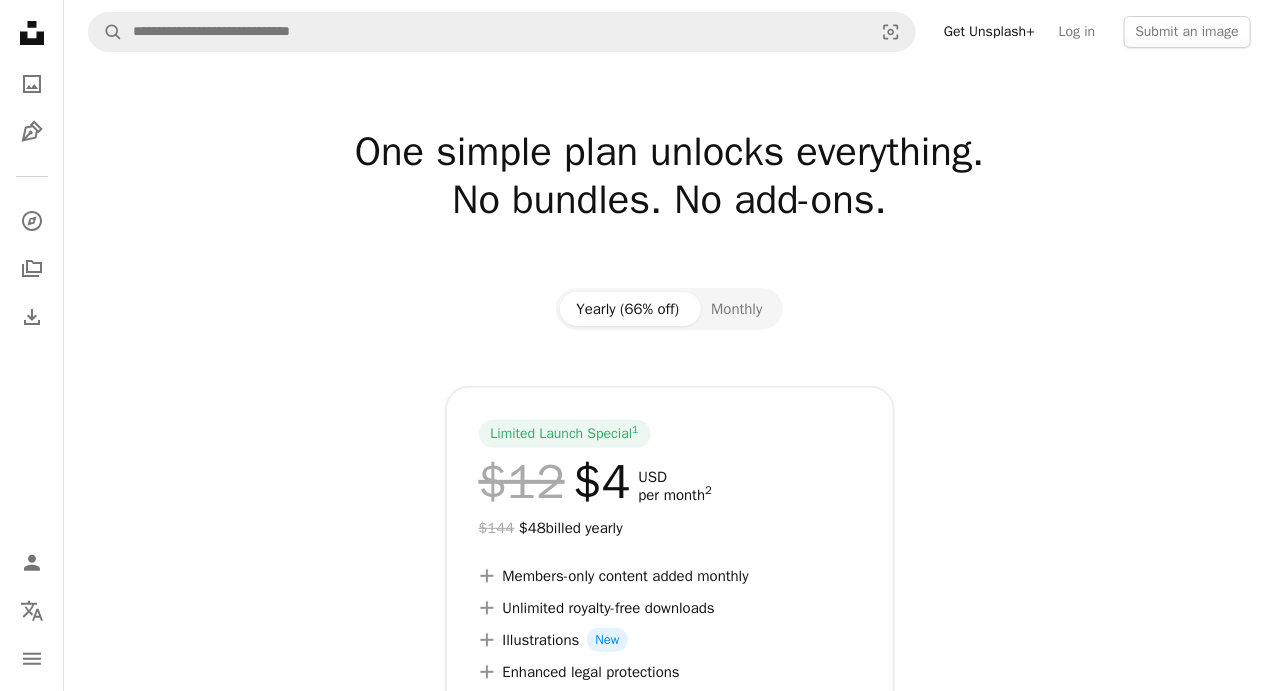 click on "Get Unsplash+" at bounding box center (989, 32) 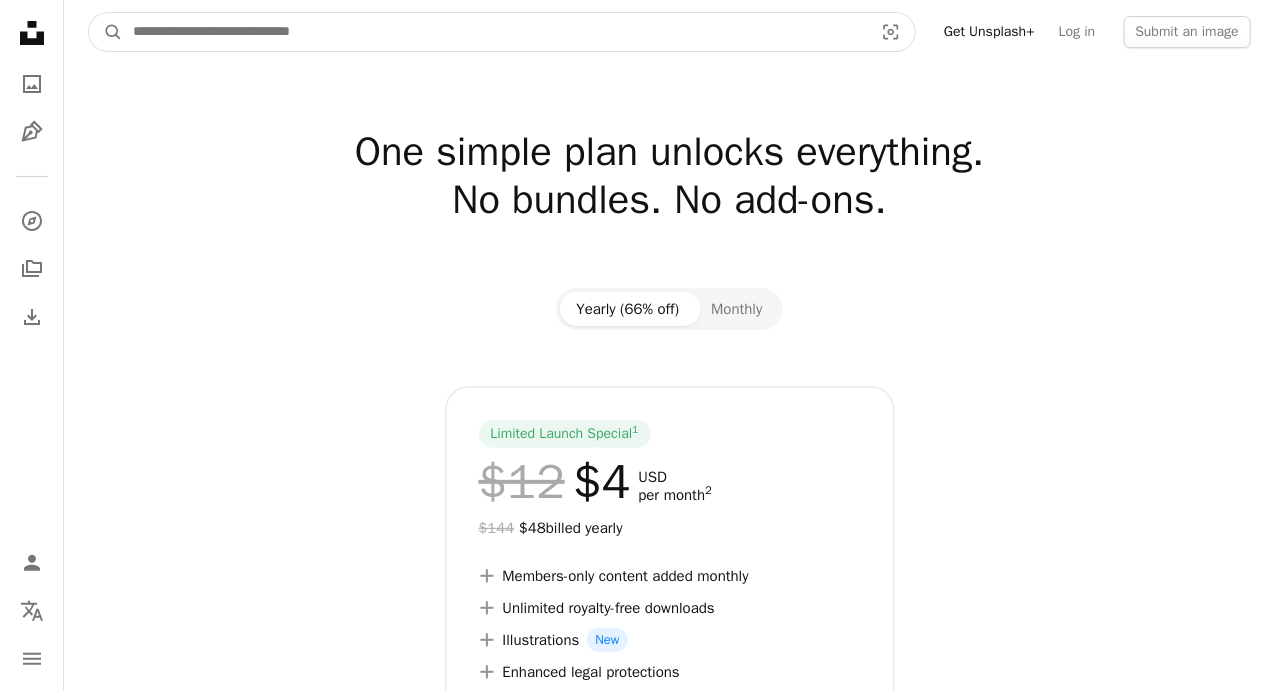 click at bounding box center [495, 32] 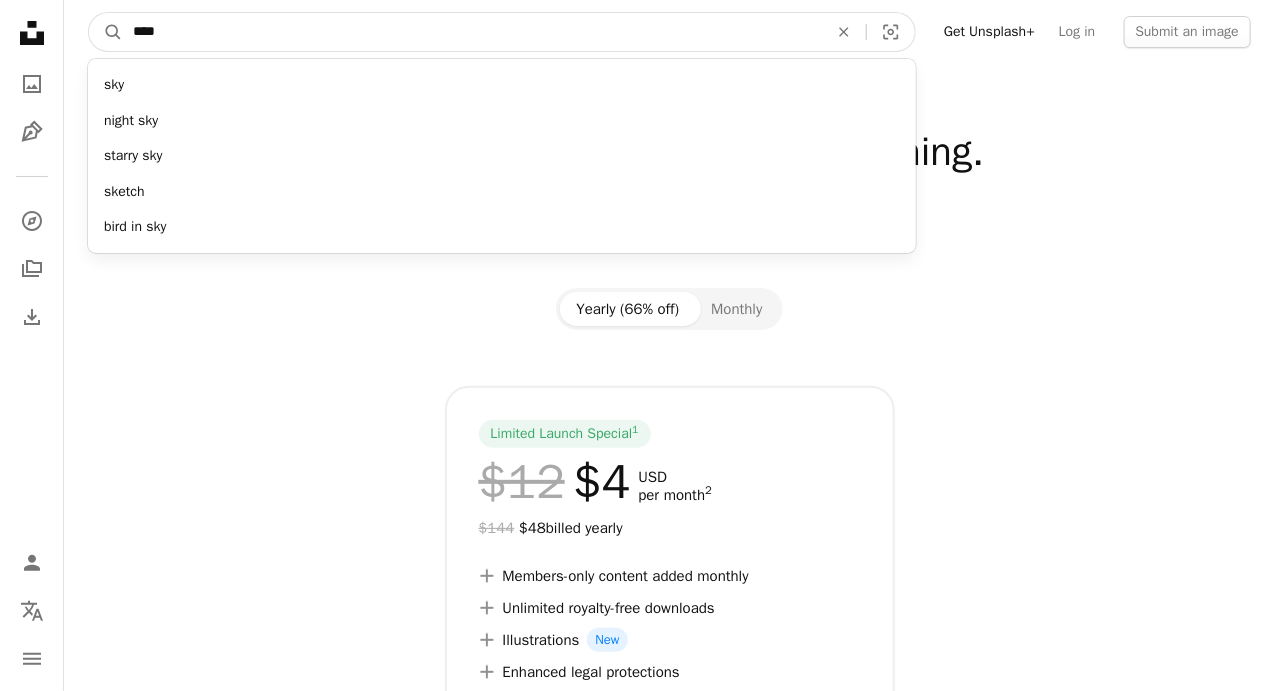 type on "****" 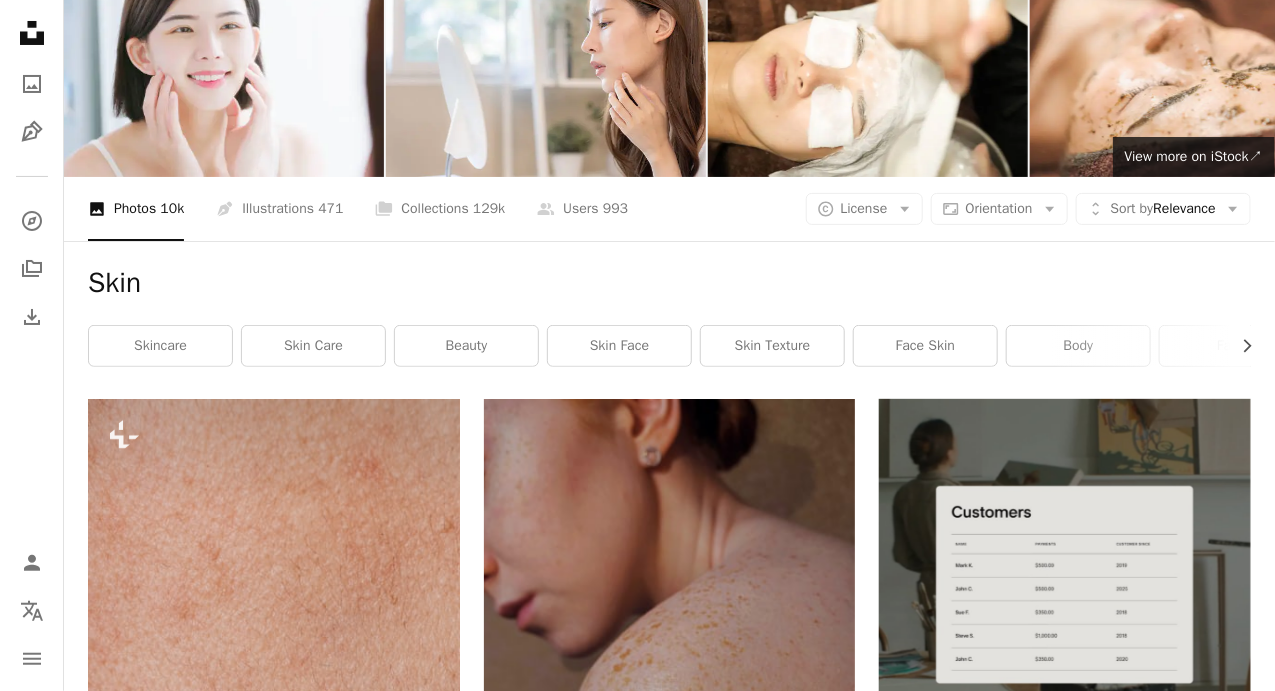 scroll, scrollTop: 0, scrollLeft: 0, axis: both 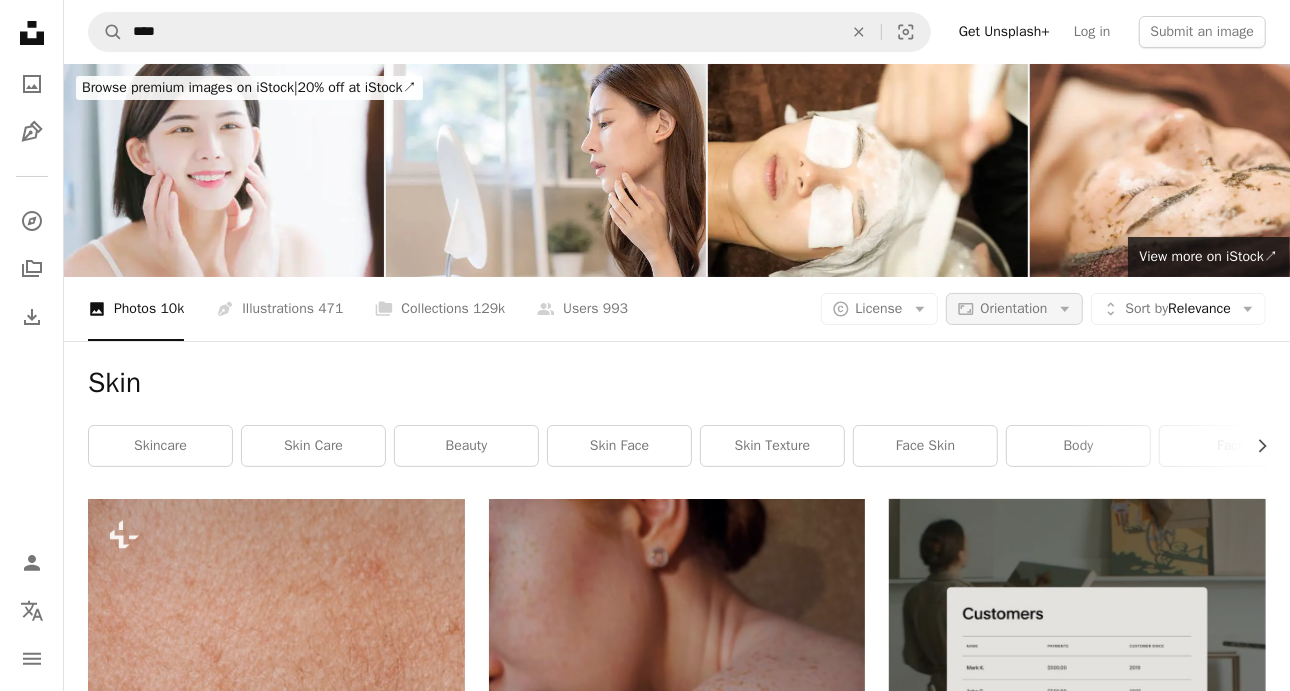 click on "Orientation" at bounding box center [1014, 308] 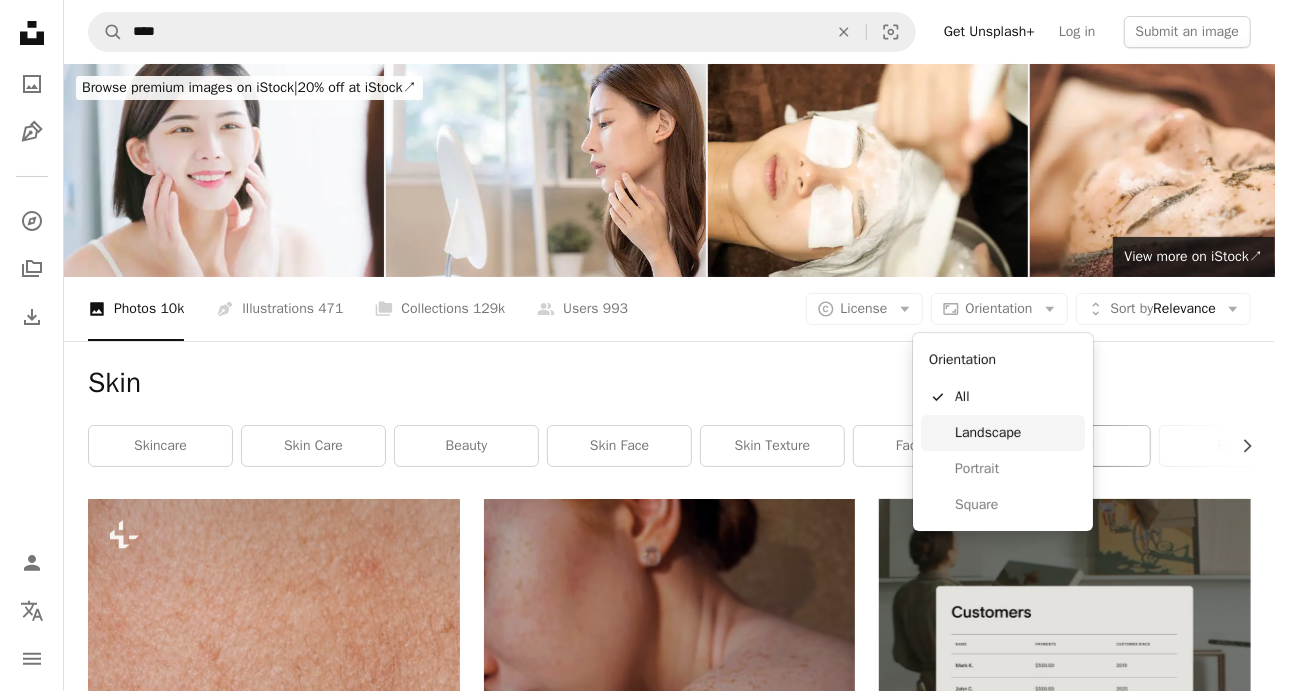 click on "Landscape" at bounding box center [1016, 433] 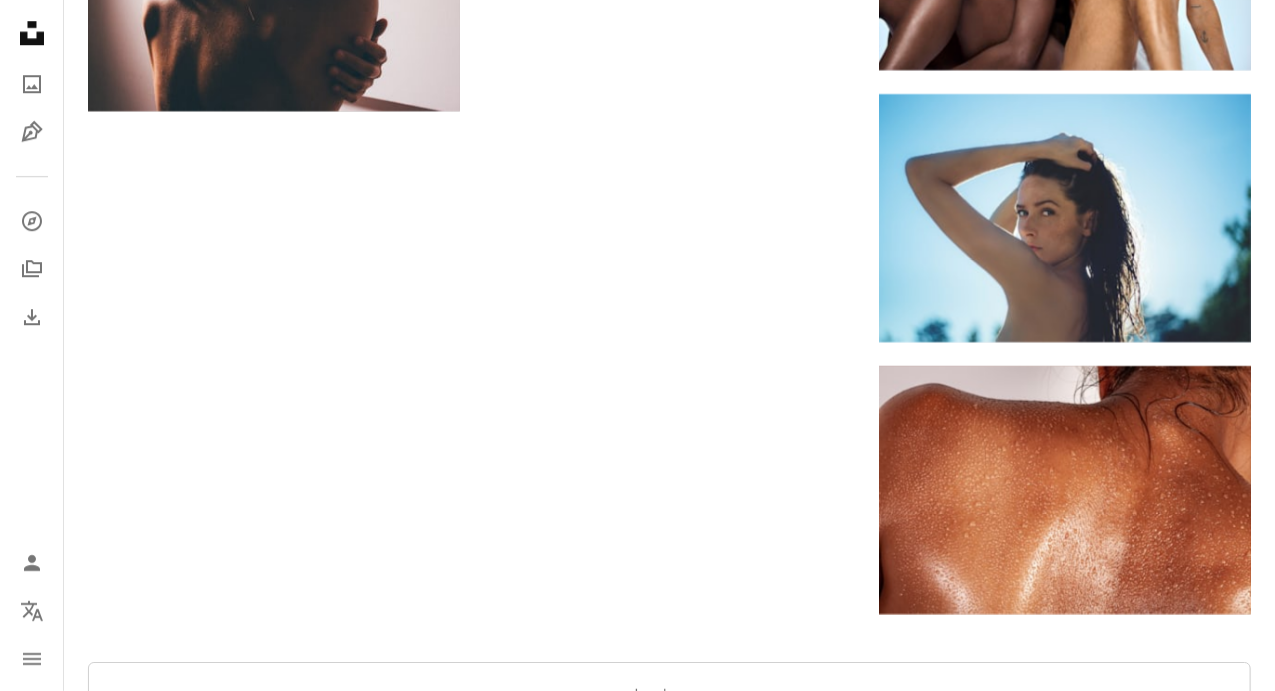 scroll, scrollTop: 2400, scrollLeft: 0, axis: vertical 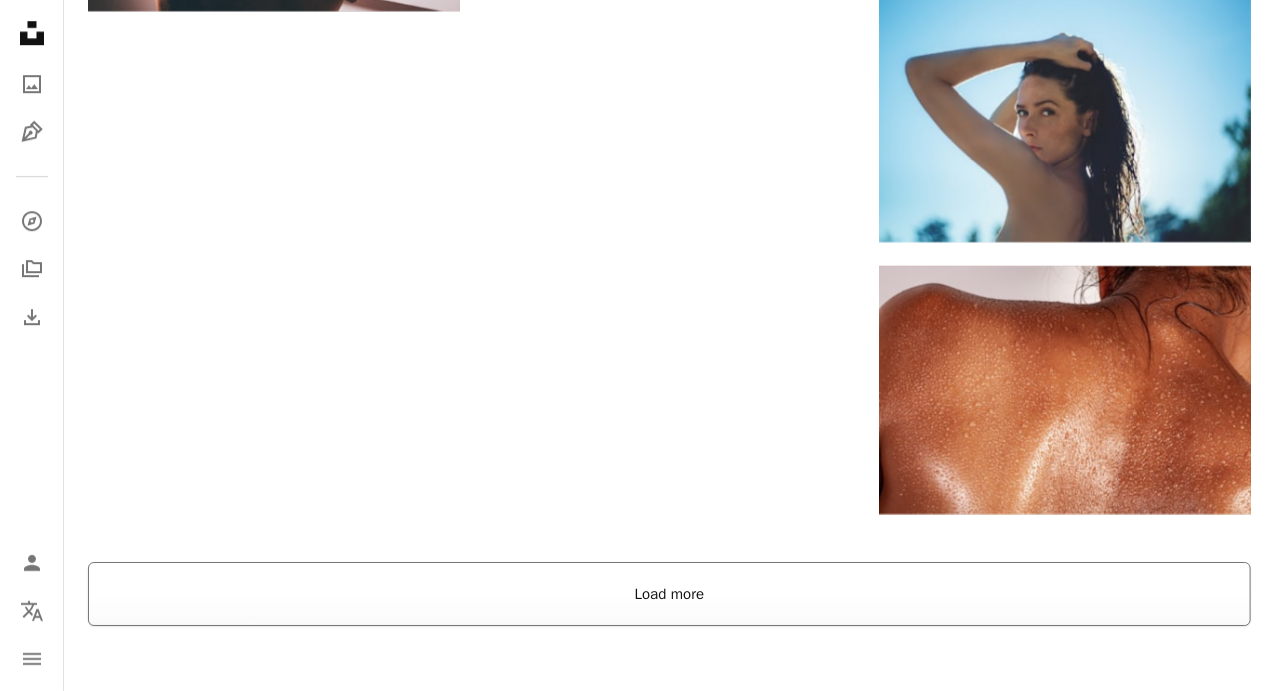 click on "Load more" at bounding box center (669, 594) 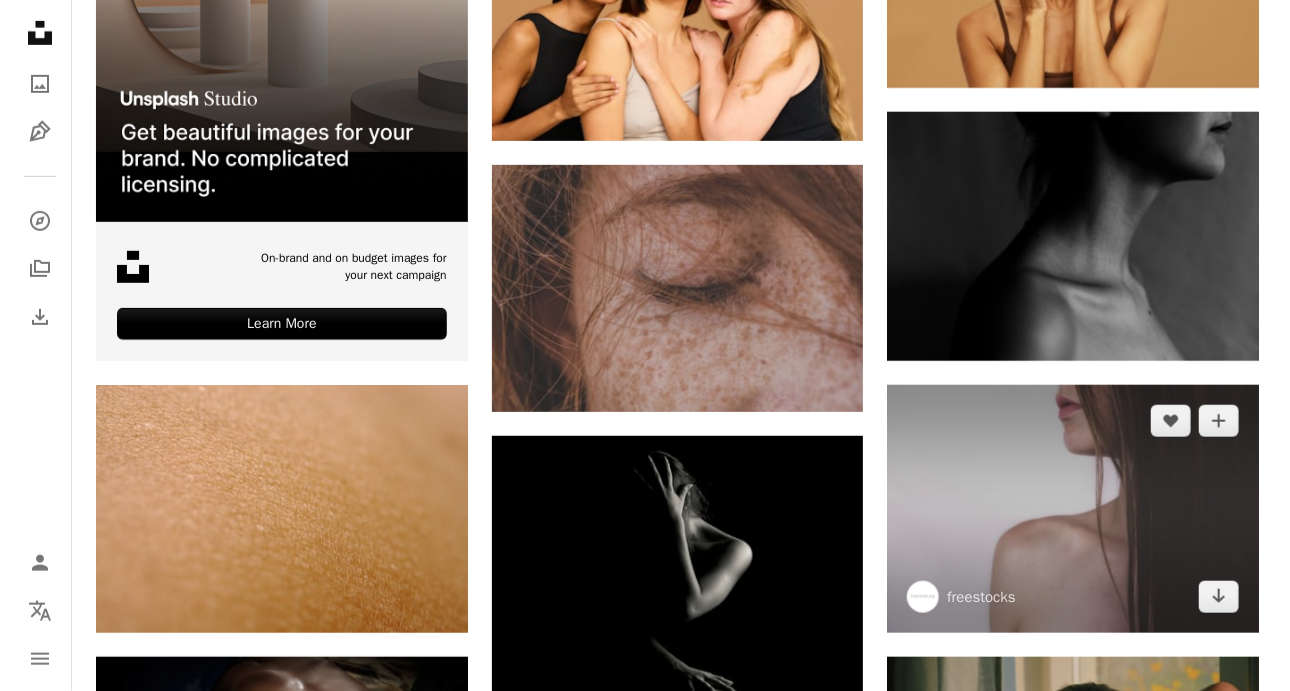 scroll, scrollTop: 2800, scrollLeft: 0, axis: vertical 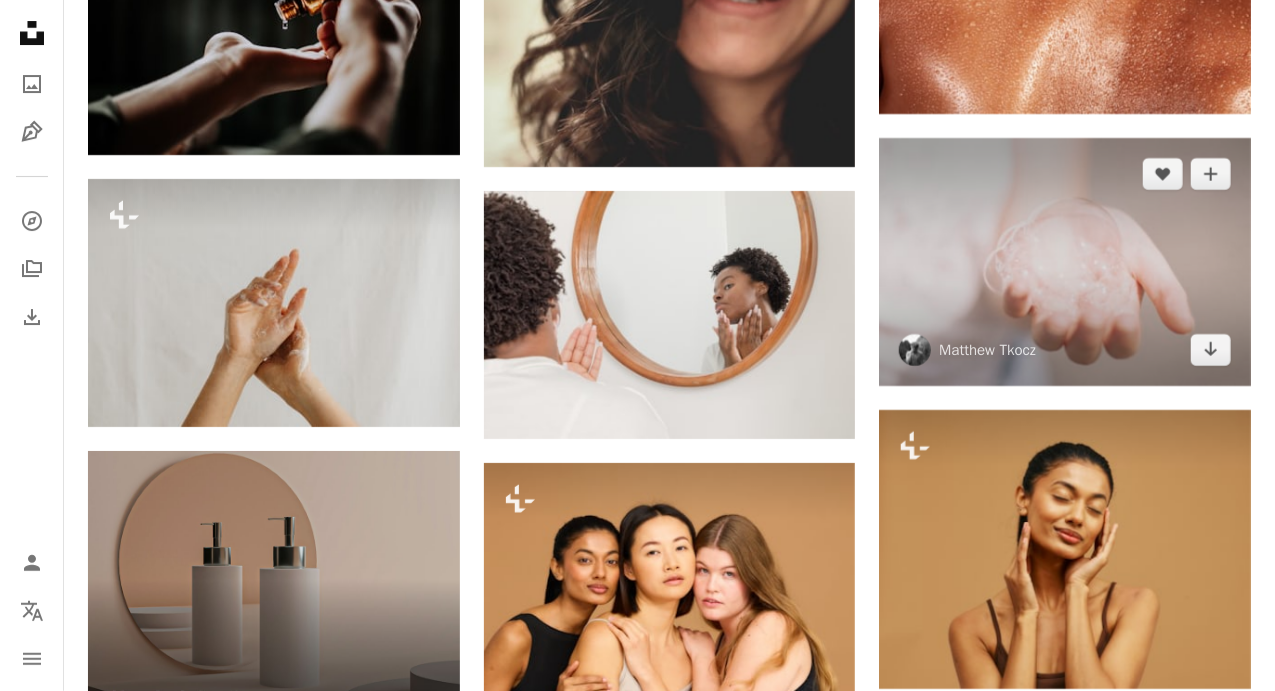 click at bounding box center [1065, 262] 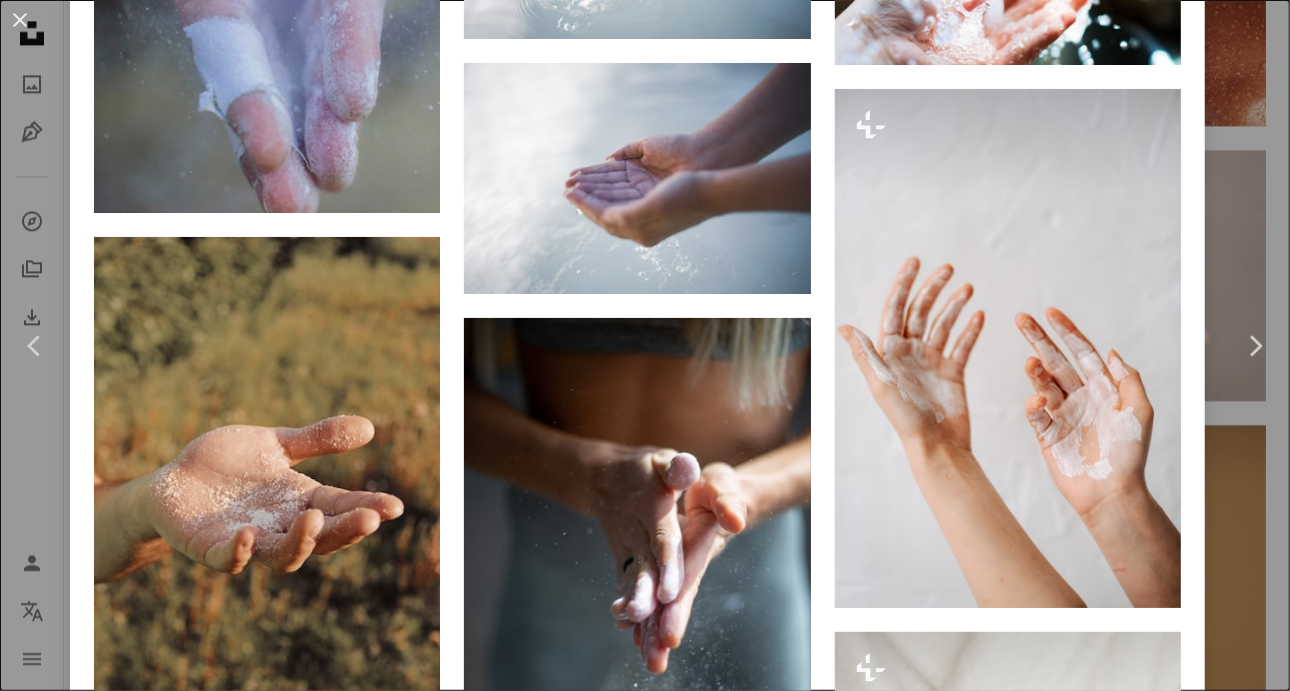 scroll, scrollTop: 4600, scrollLeft: 0, axis: vertical 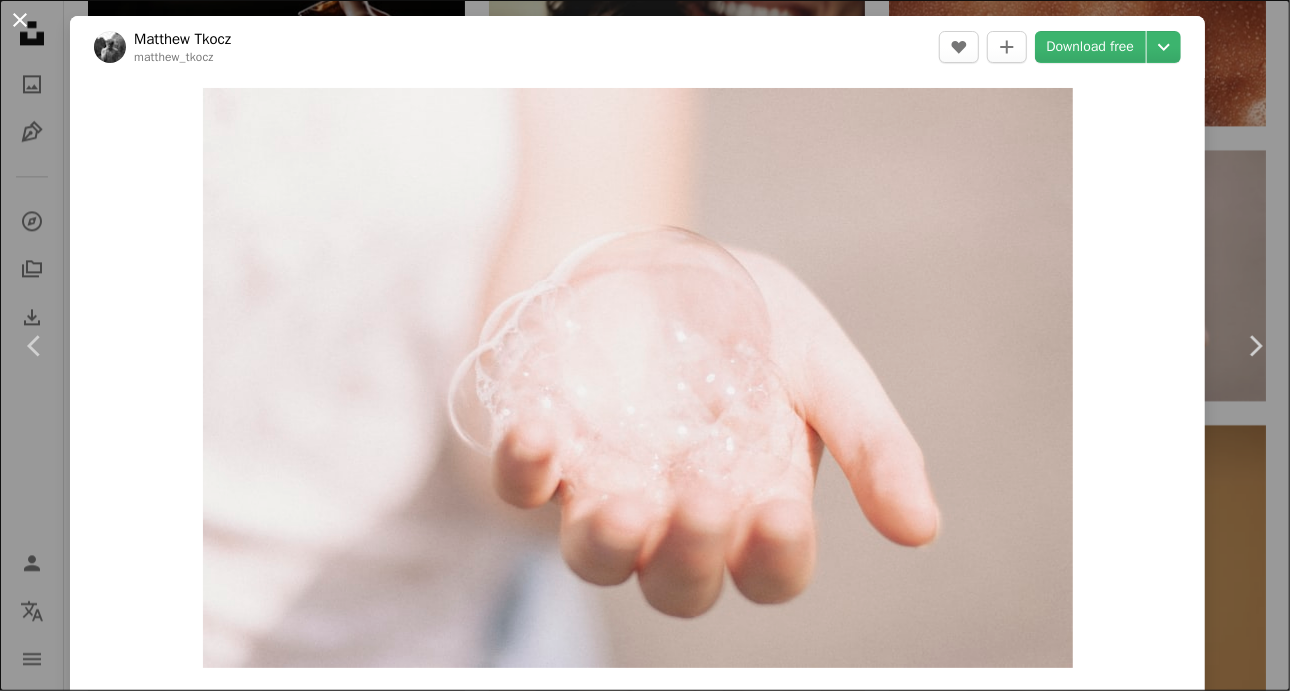 click on "An X shape" at bounding box center [20, 20] 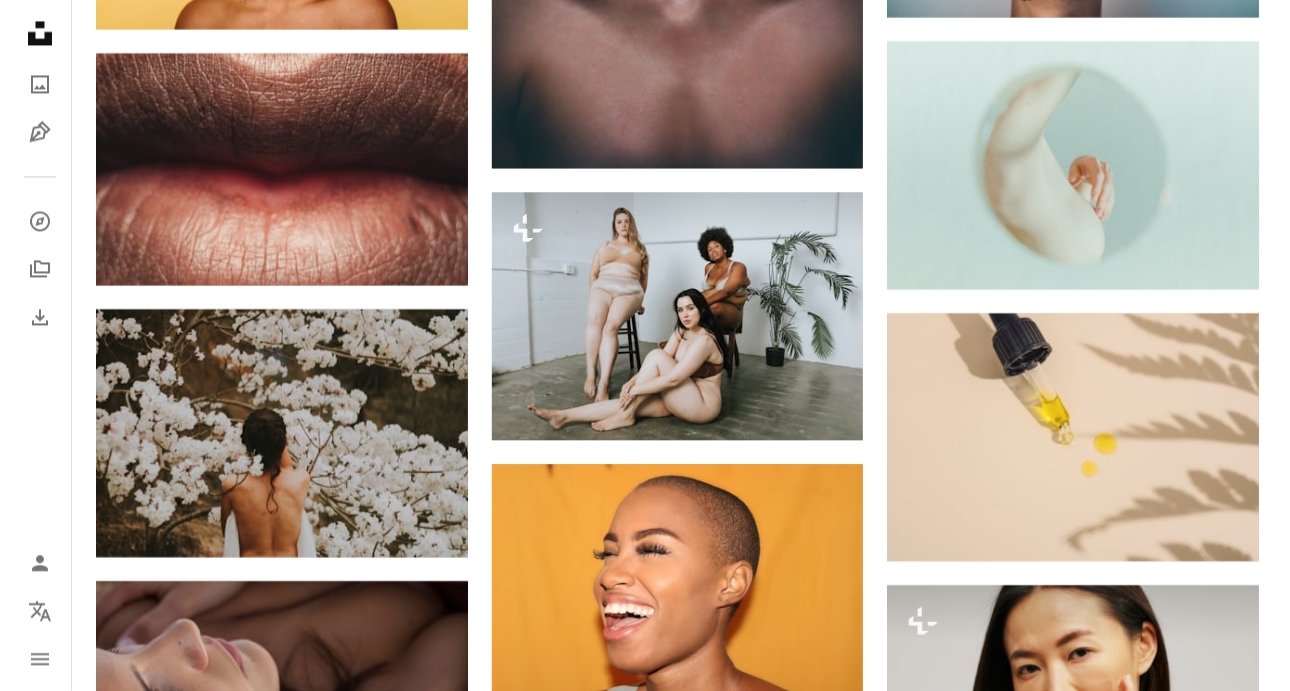 scroll, scrollTop: 7400, scrollLeft: 0, axis: vertical 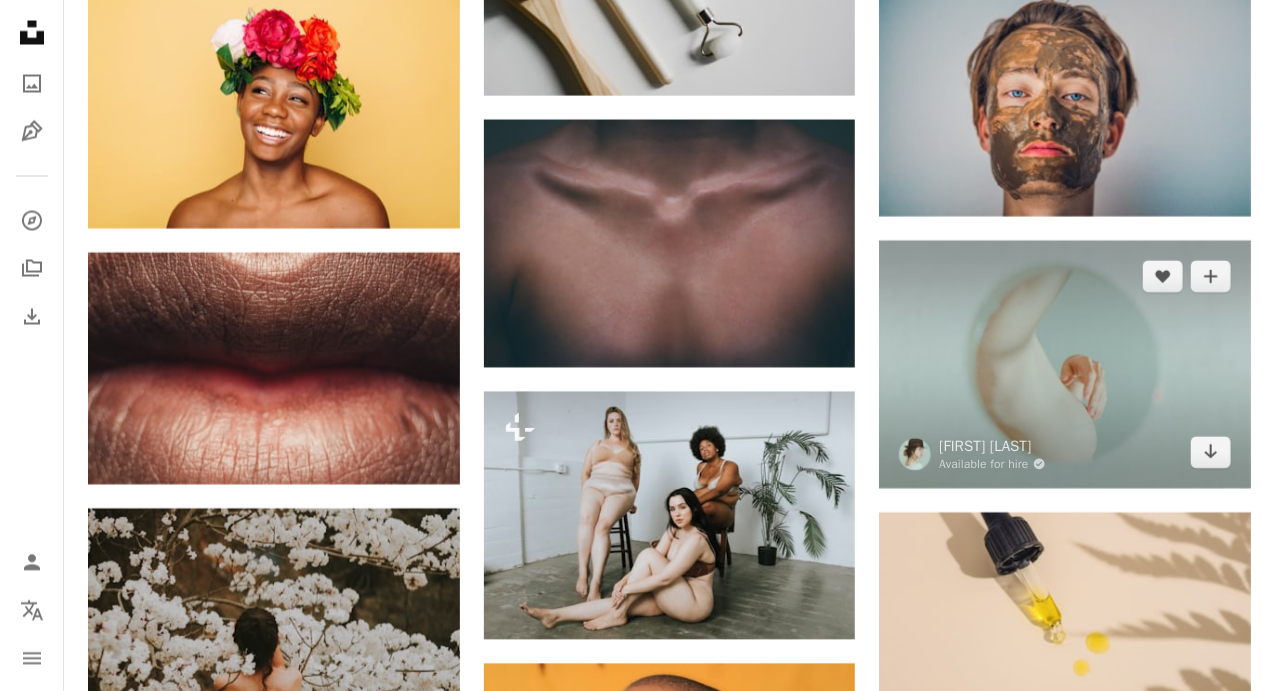 click at bounding box center [1065, 365] 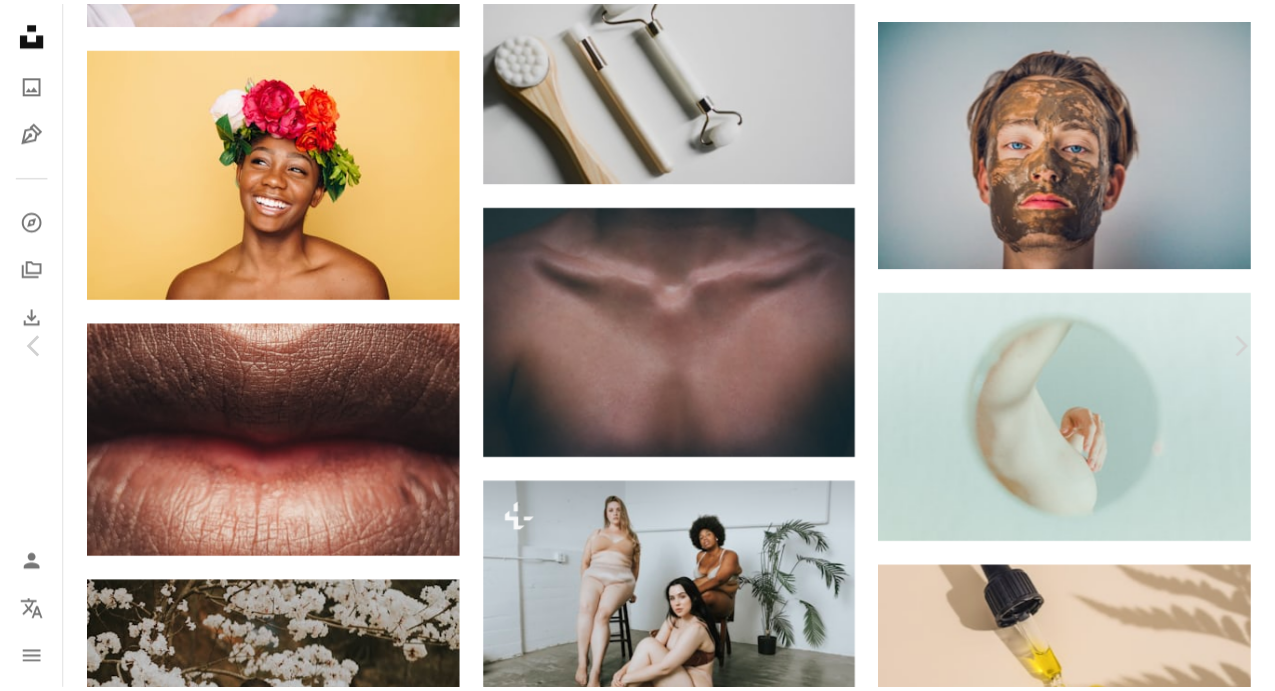 scroll, scrollTop: 8281, scrollLeft: 0, axis: vertical 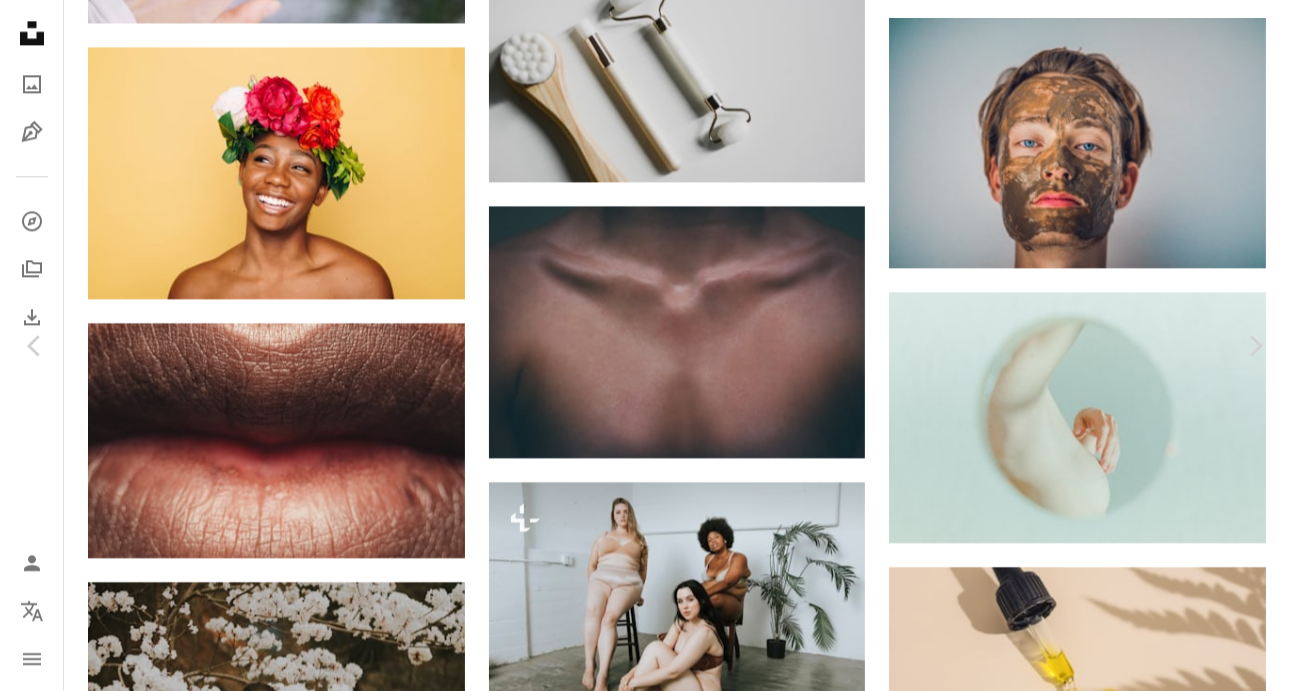 click on "An X shape Chevron left Chevron right Kássia Melo Available for hire A checkmark inside of a circle A heart A plus sign Download free Chevron down Zoom in Views 253,926 Downloads 1,139 A forward-right arrow Share Info icon Info More Actions Toque. Calendar outlined Published on June 18, 2021 Camera Canon, EOS REBEL T5i Safety Free to use under the Unsplash License portrait photography vintage hands skin body clean soft canon self portrait pale photo face brown arm Free stock photos Browse premium related images on iStock | Save 20% with code UNSPLASH20 View more on iStock ↗ Related images A heart A plus sign Timothy Dykes Arrow pointing down Plus sign for Unsplash+ A heart A plus sign Thais Varela For Unsplash+ A lock Download A heart A plus sign elizabeth lies Arrow pointing down A heart A plus sign Klara Kulikova Available for hire A checkmark inside of a circle Arrow pointing down Plus sign for Unsplash+ A heart A plus sign A. C. For Unsplash+ A lock Download Plus sign for Unsplash+ A heart For" at bounding box center [645, 3718] 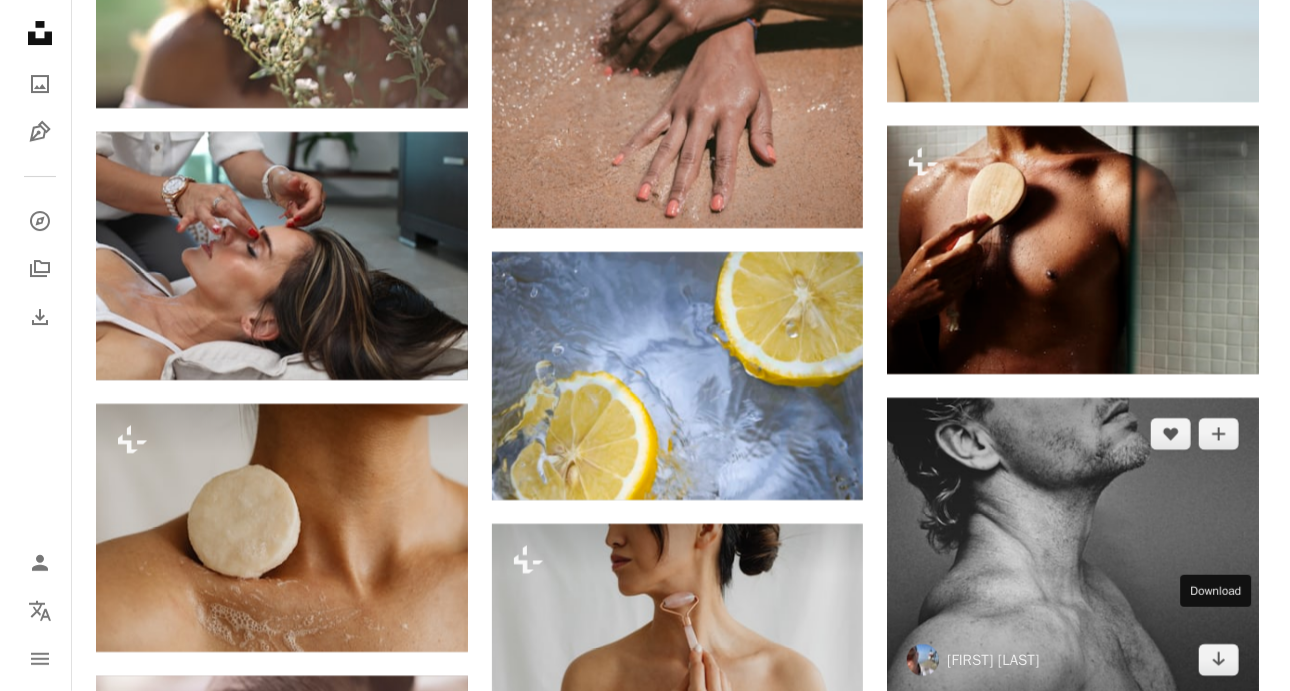 scroll, scrollTop: 12900, scrollLeft: 0, axis: vertical 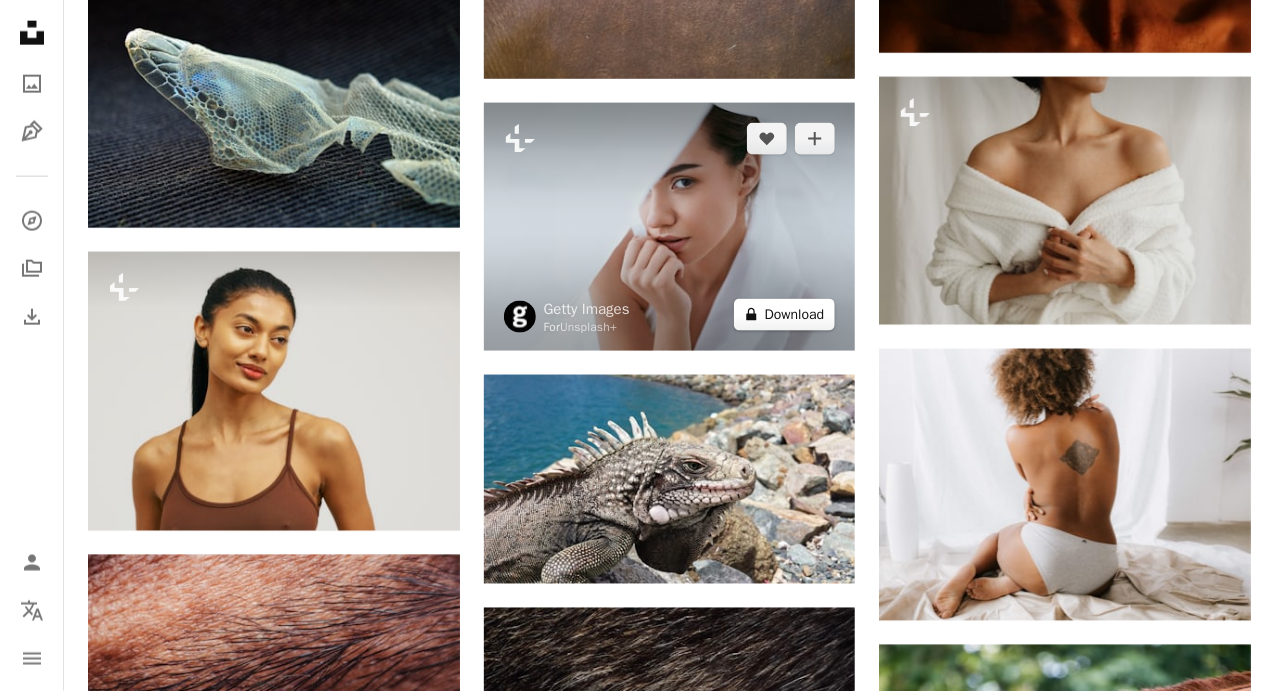 click on "A lock Download" at bounding box center [785, 315] 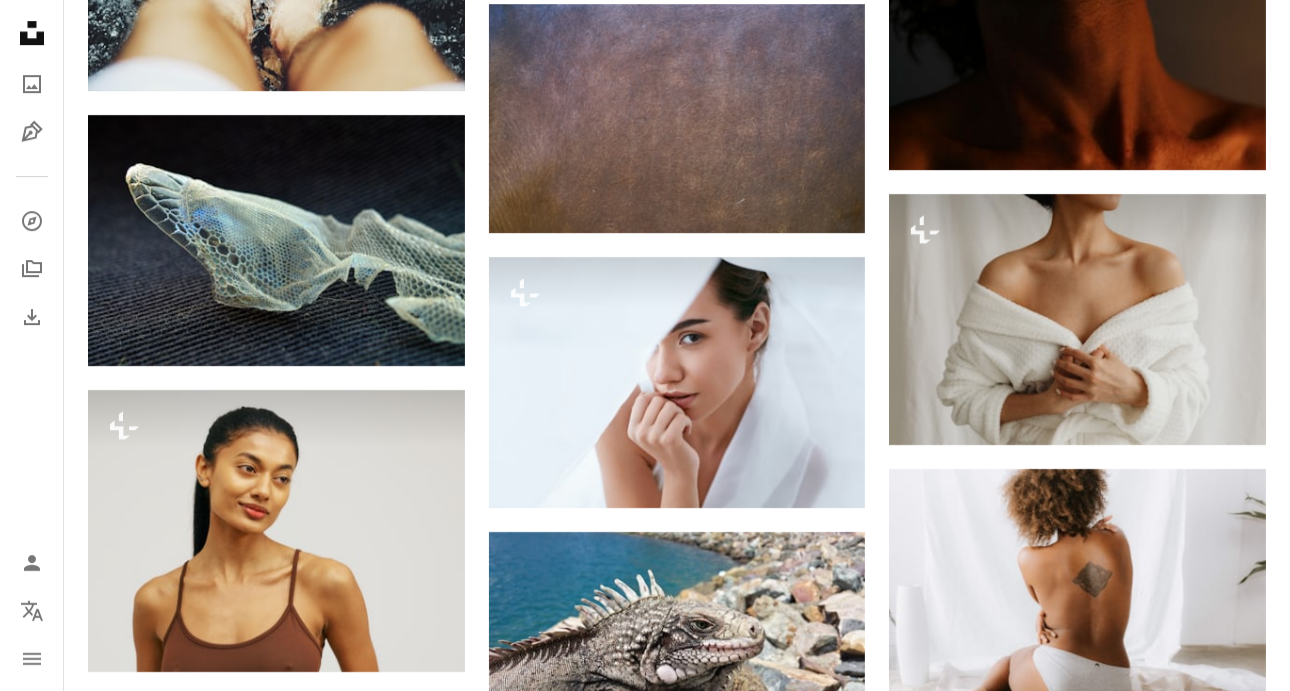 click on "An X shape Premium, ready to use images. Get unlimited access. A plus sign Members-only content added monthly A plus sign Unlimited royalty-free downloads A plus sign Illustrations  New A plus sign Enhanced legal protections yearly 66%  off monthly $12   $4 USD per month * Get  Unsplash+ * When paid annually, billed upfront  $48 Taxes where applicable. Renews automatically. Cancel anytime." at bounding box center (645, 3838) 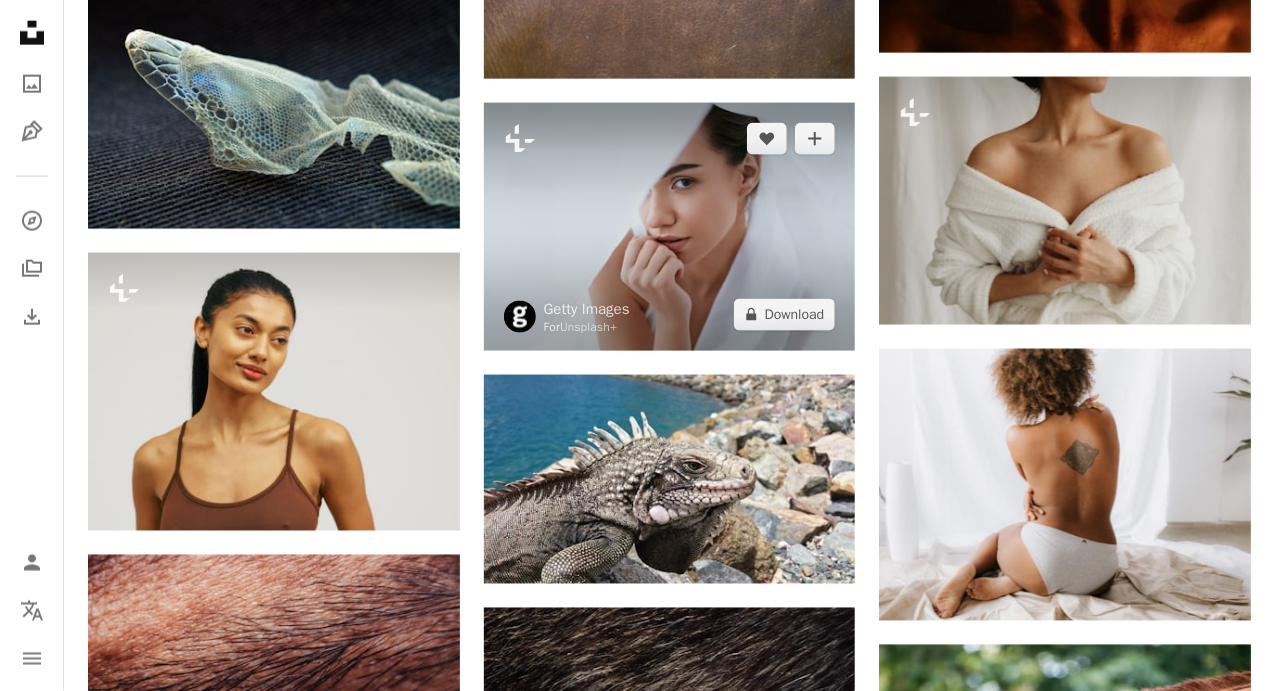 click at bounding box center [670, 227] 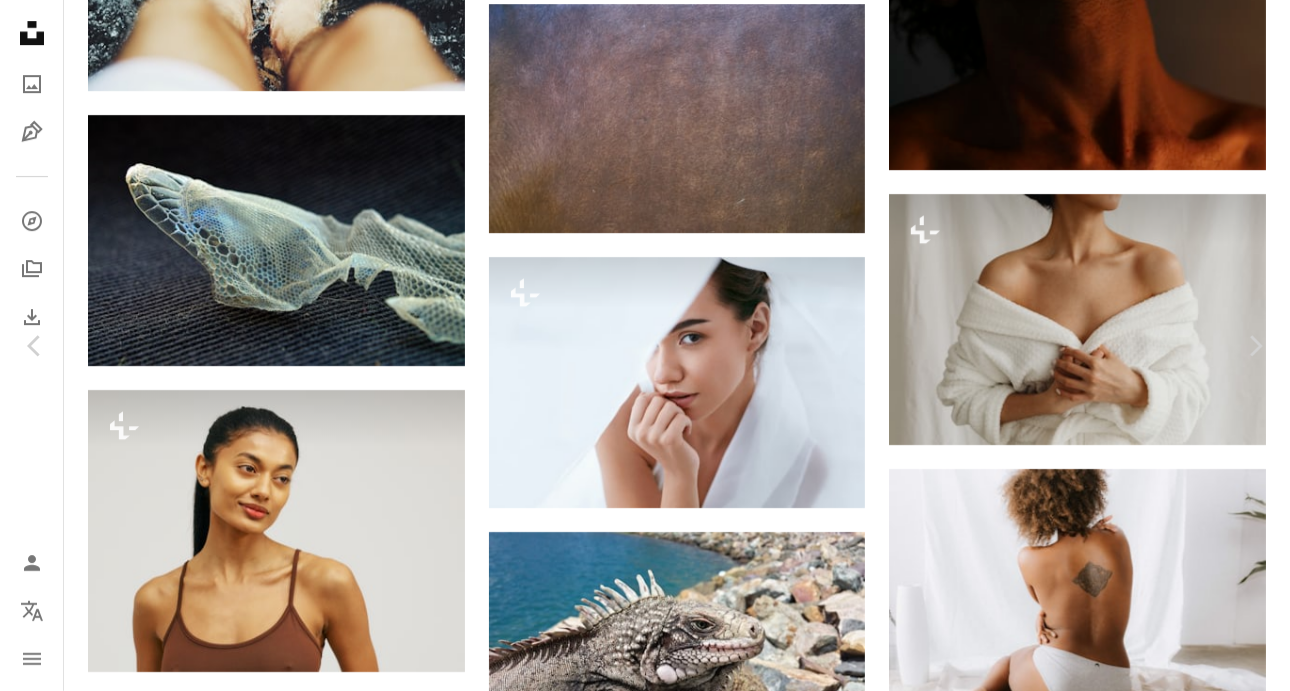 scroll, scrollTop: 2200, scrollLeft: 0, axis: vertical 